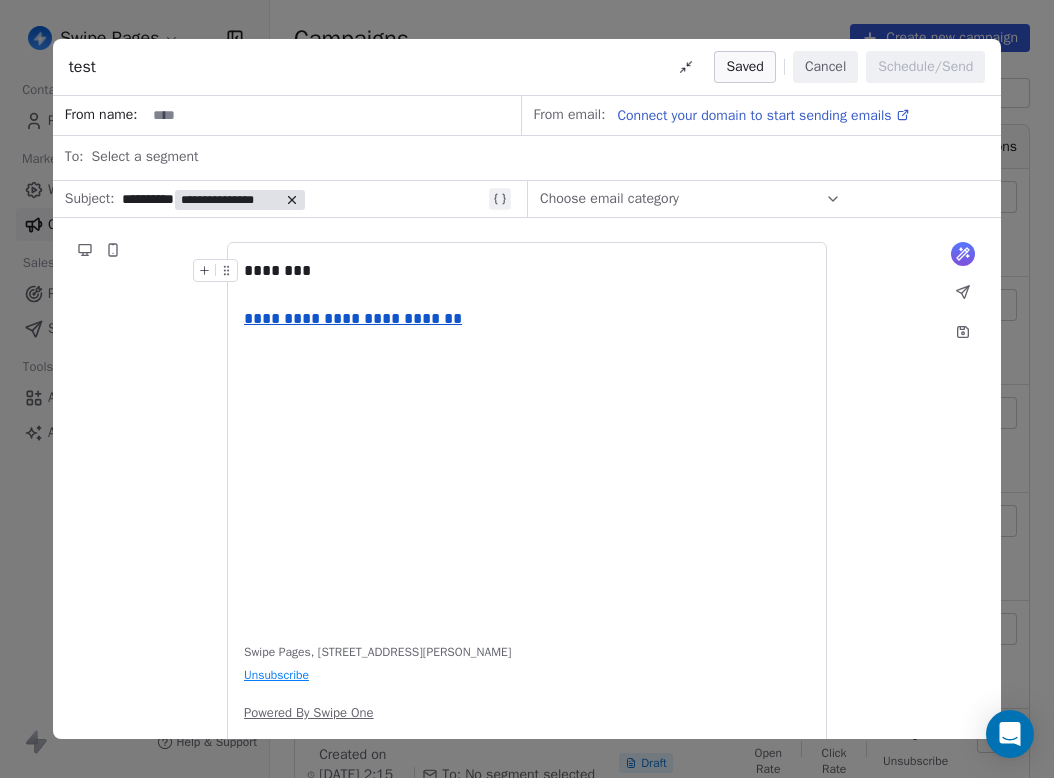 scroll, scrollTop: 0, scrollLeft: 0, axis: both 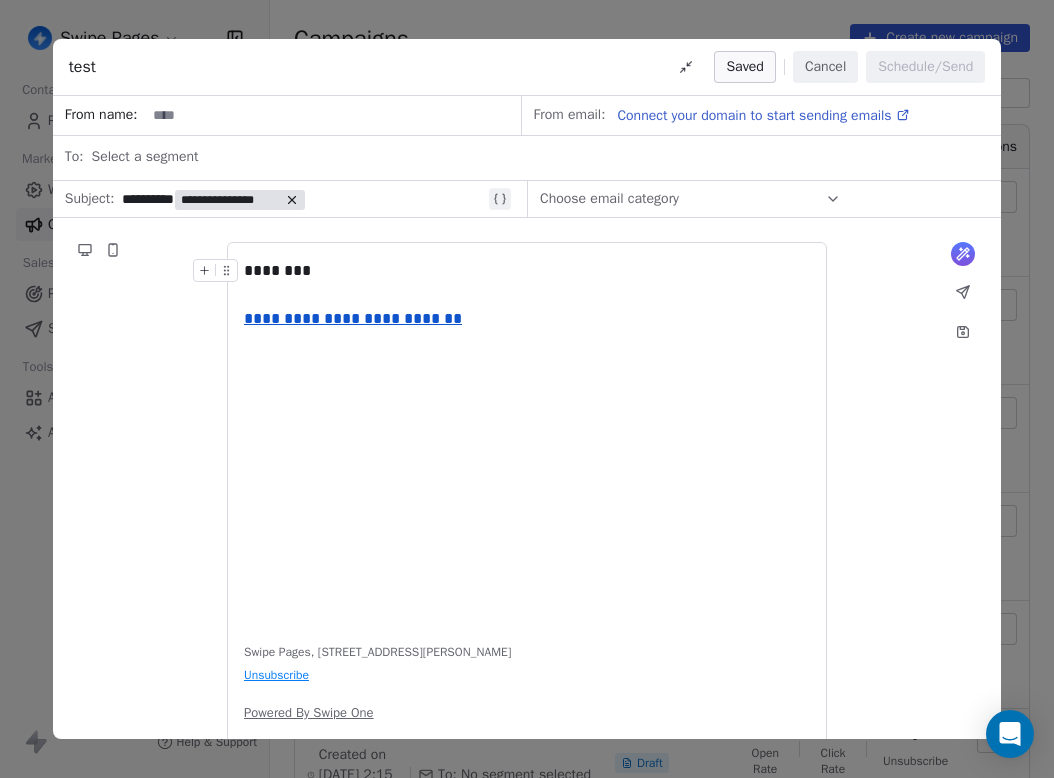 click on "Cancel" at bounding box center [825, 67] 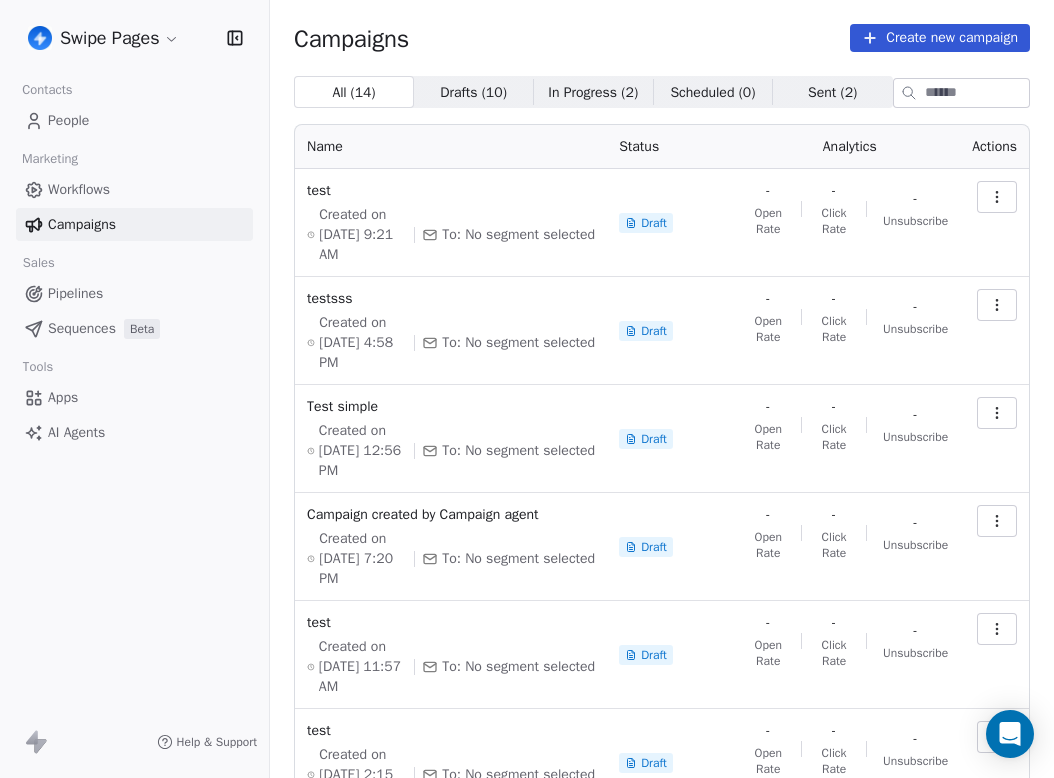 click on "Swipe Pages Contacts People Marketing Workflows Campaigns Sales Pipelines Sequences Beta Tools Apps AI Agents Help & Support Campaigns  Create new campaign All ( 14 ) All ( 14 ) Drafts ( 10 ) Drafts ( 10 ) In Progress ( 2 ) In Progress ( 2 ) Scheduled ( 0 ) Scheduled ( 0 ) Sent ( 2 ) Sent ( 2 ) Name Status Analytics Actions test Created on [DATE] 9:21 AM To: No segment selected Draft - Open Rate - Click Rate - Unsubscribe testsss Created on [DATE] 4:58 PM To: No segment selected Draft - Open Rate - Click Rate - Unsubscribe Test simple Created on [DATE] 12:56 PM To: No segment selected Draft - Open Rate - Click Rate - Unsubscribe Campaign created by Campaign agent Created on [DATE] 7:20 PM To: No segment selected Draft - Open Rate - Click Rate - Unsubscribe test Created on [DATE] 11:57 AM To: No segment selected Draft - Open Rate - Click Rate - Unsubscribe test  Created on [DATE] 2:15 PM To: No segment selected Draft - Open Rate - Click Rate - Unsubscribe Hdl Draft -" at bounding box center (527, 389) 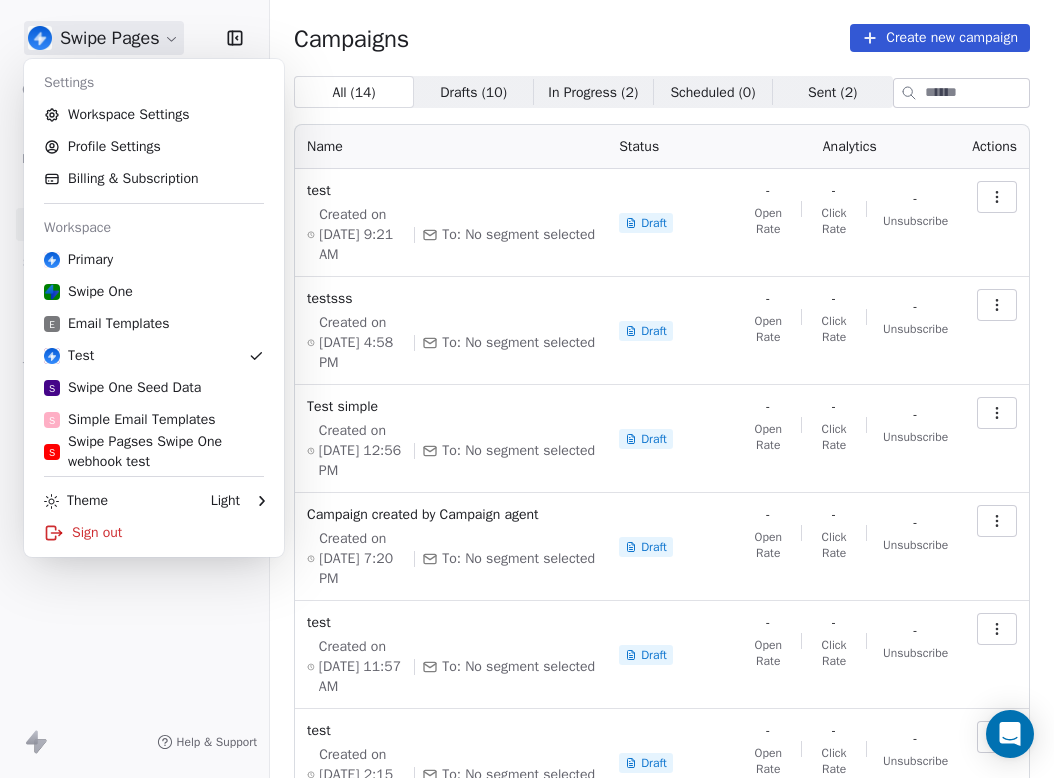 click on "Swipe Pages Contacts People Marketing Workflows Campaigns Sales Pipelines Sequences Beta Tools Apps AI Agents Help & Support Campaigns  Create new campaign All ( 14 ) All ( 14 ) Drafts ( 10 ) Drafts ( 10 ) In Progress ( 2 ) In Progress ( 2 ) Scheduled ( 0 ) Scheduled ( 0 ) Sent ( 2 ) Sent ( 2 ) Name Status Analytics Actions test Created on [DATE] 9:21 AM To: No segment selected Draft - Open Rate - Click Rate - Unsubscribe testsss Created on [DATE] 4:58 PM To: No segment selected Draft - Open Rate - Click Rate - Unsubscribe Test simple Created on [DATE] 12:56 PM To: No segment selected Draft - Open Rate - Click Rate - Unsubscribe Campaign created by Campaign agent Created on [DATE] 7:20 PM To: No segment selected Draft - Open Rate - Click Rate - Unsubscribe test Created on [DATE] 11:57 AM To: No segment selected Draft - Open Rate - Click Rate - Unsubscribe test  Created on [DATE] 2:15 PM To: No segment selected Draft - Open Rate - Click Rate - Unsubscribe Hdl Draft -" at bounding box center [527, 389] 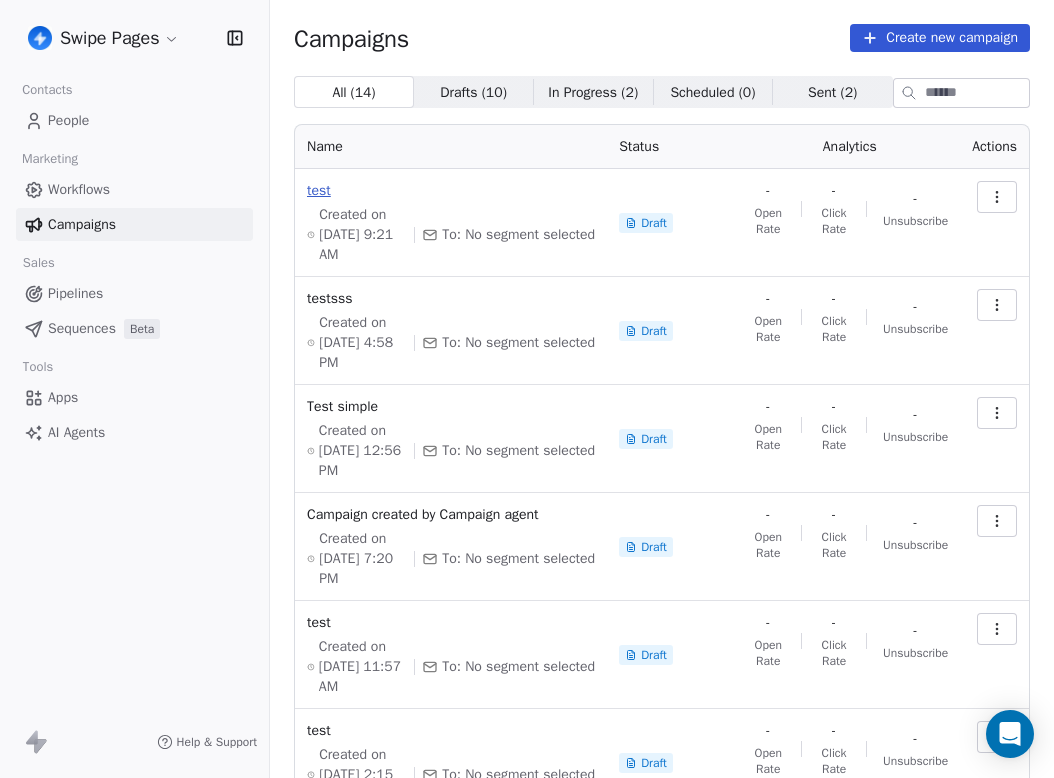 click on "test" at bounding box center [451, 191] 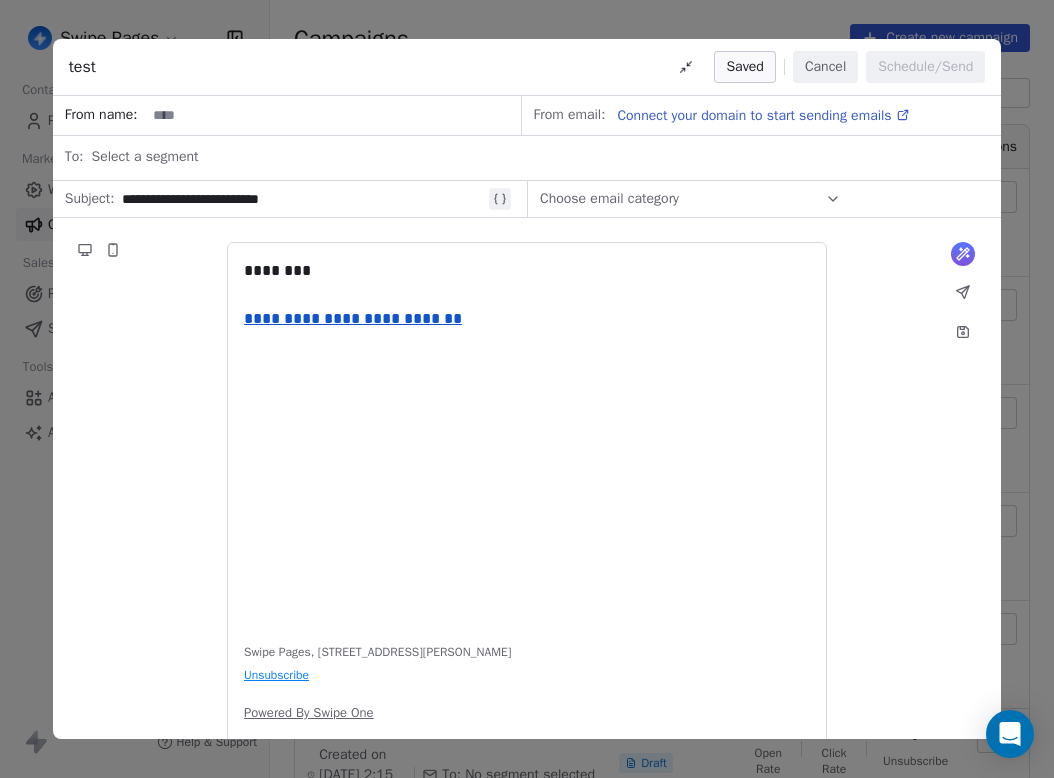click on "**********" at bounding box center (302, 199) 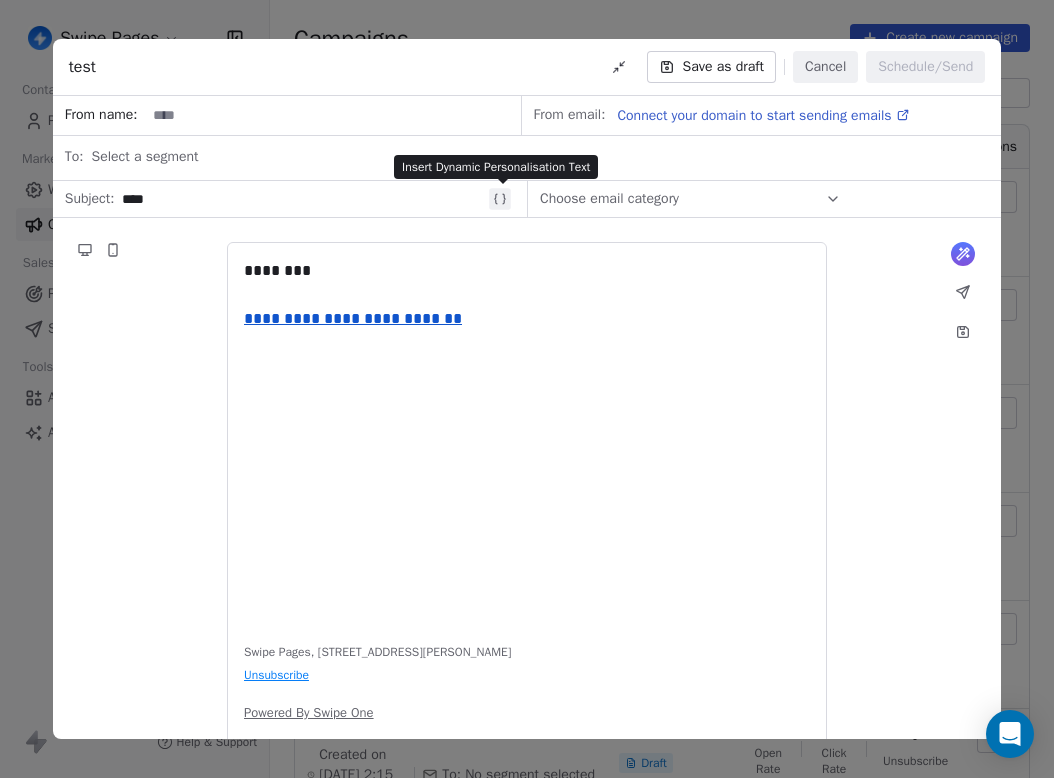 click 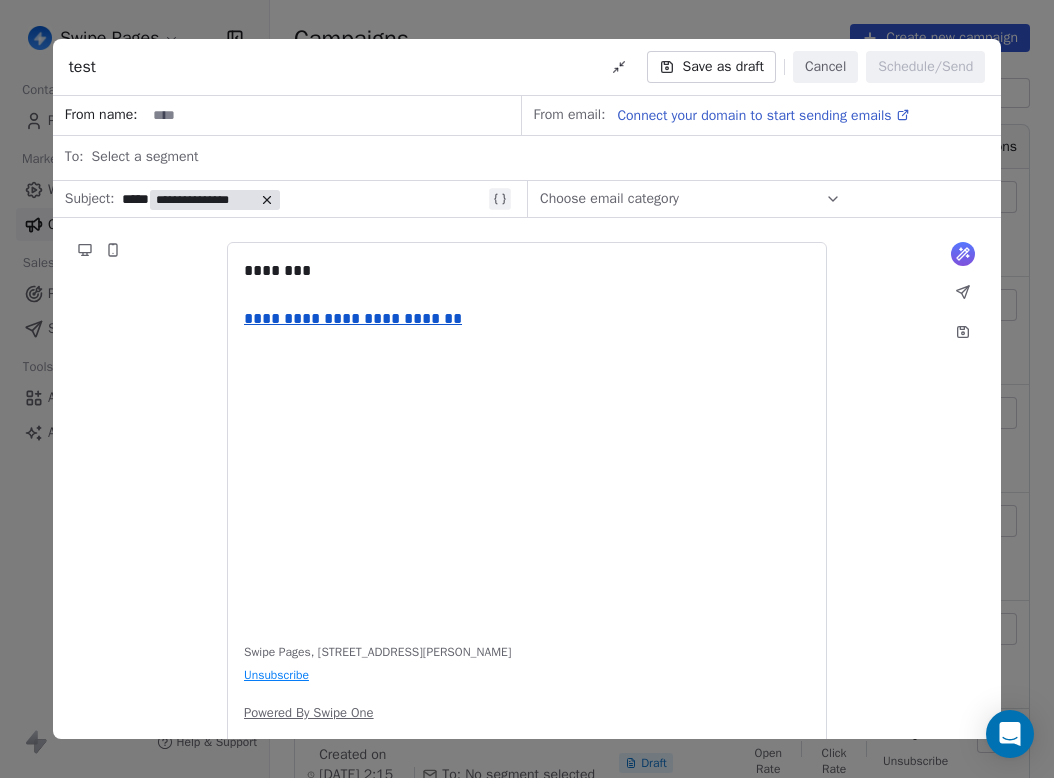 click on "**********" at bounding box center [205, 200] 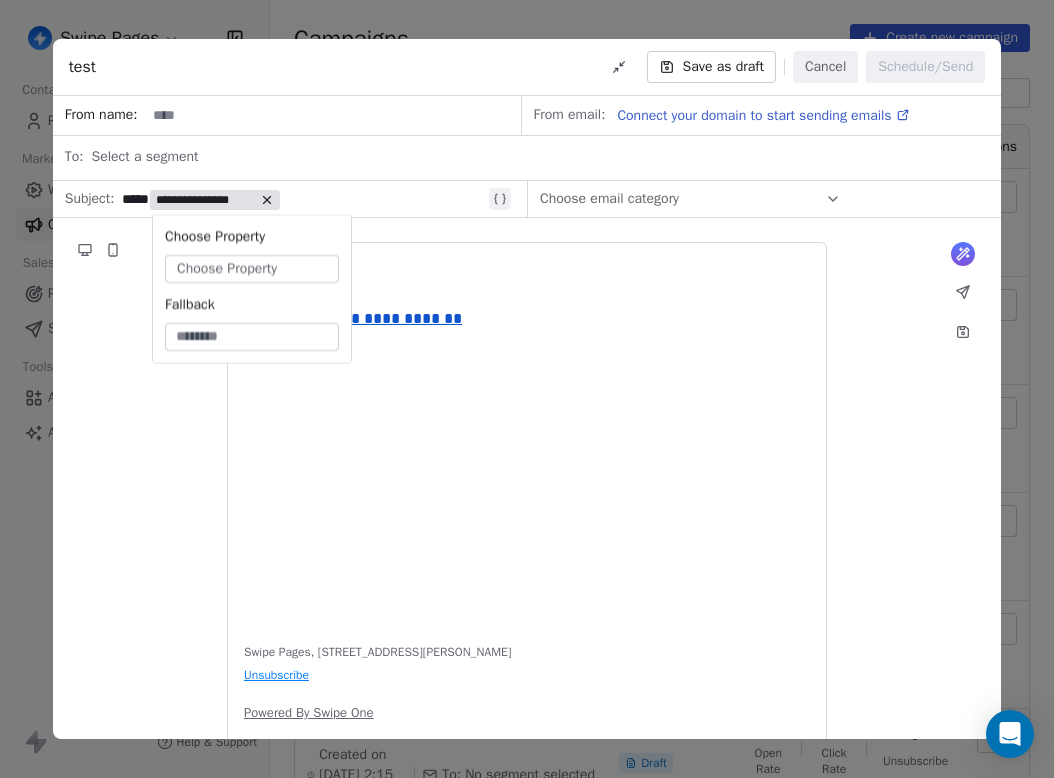 click on "Choose Property" at bounding box center [227, 269] 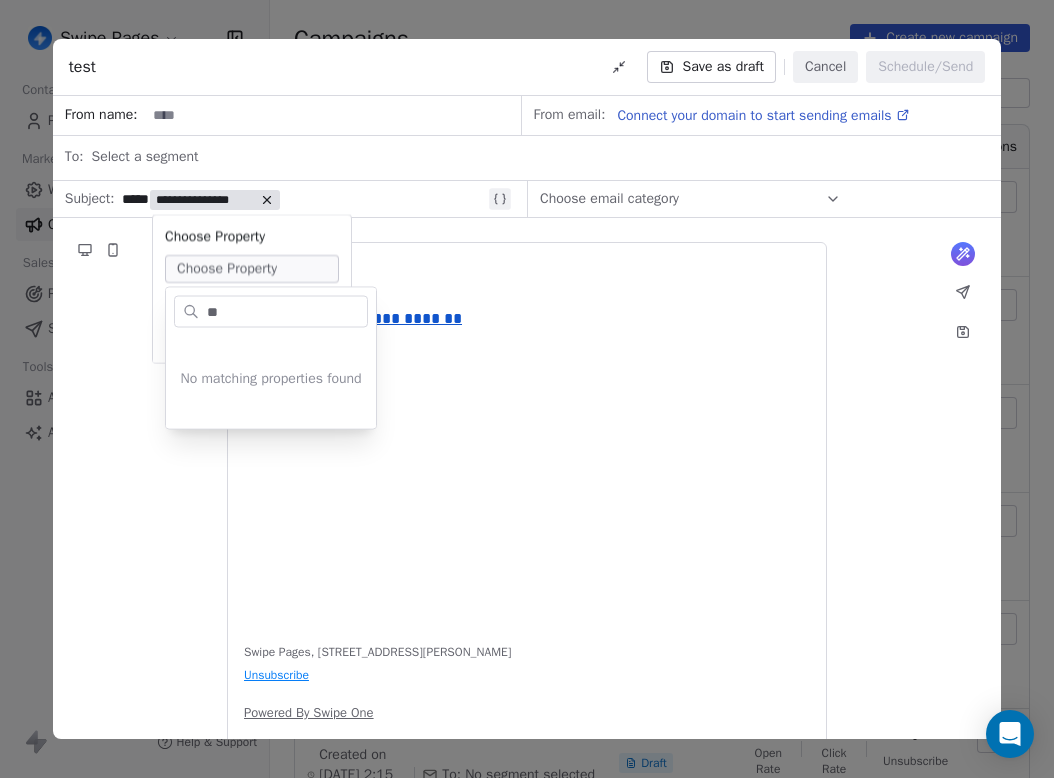 type on "*" 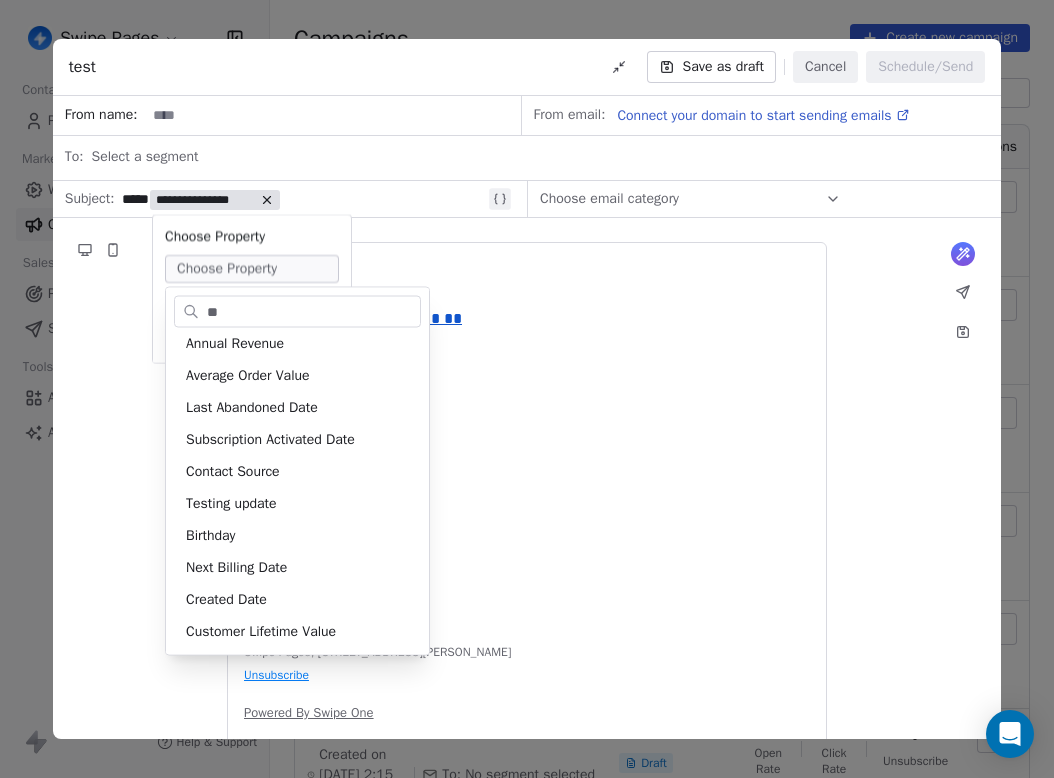 scroll, scrollTop: 0, scrollLeft: 0, axis: both 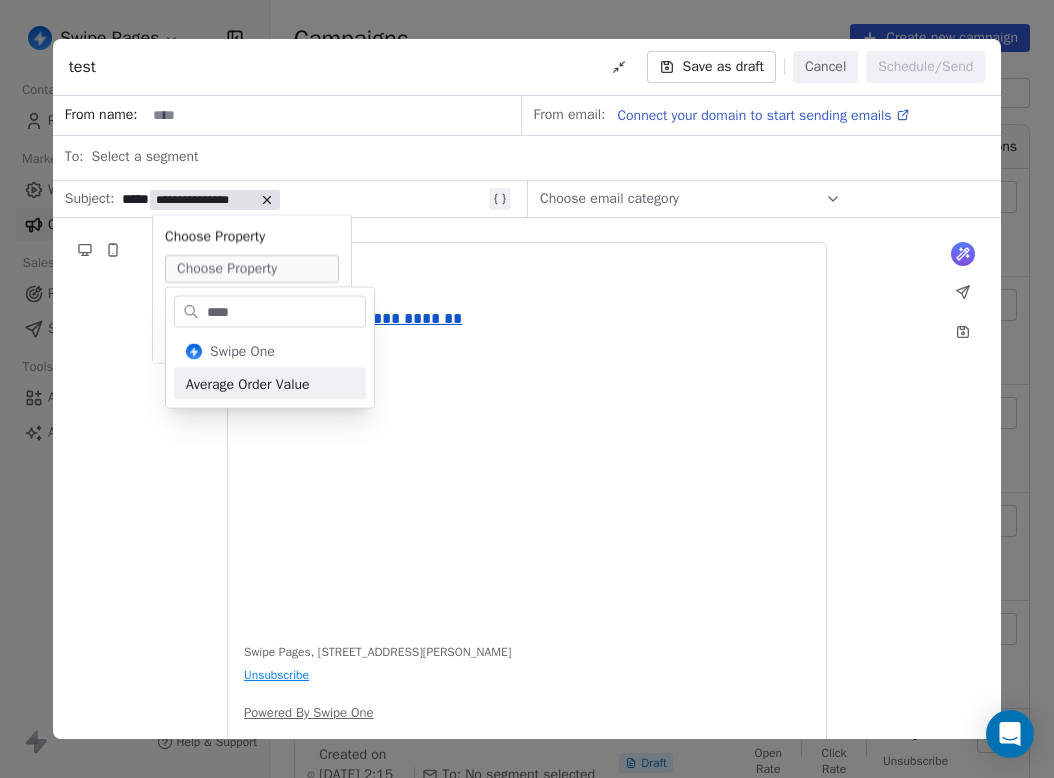type on "****" 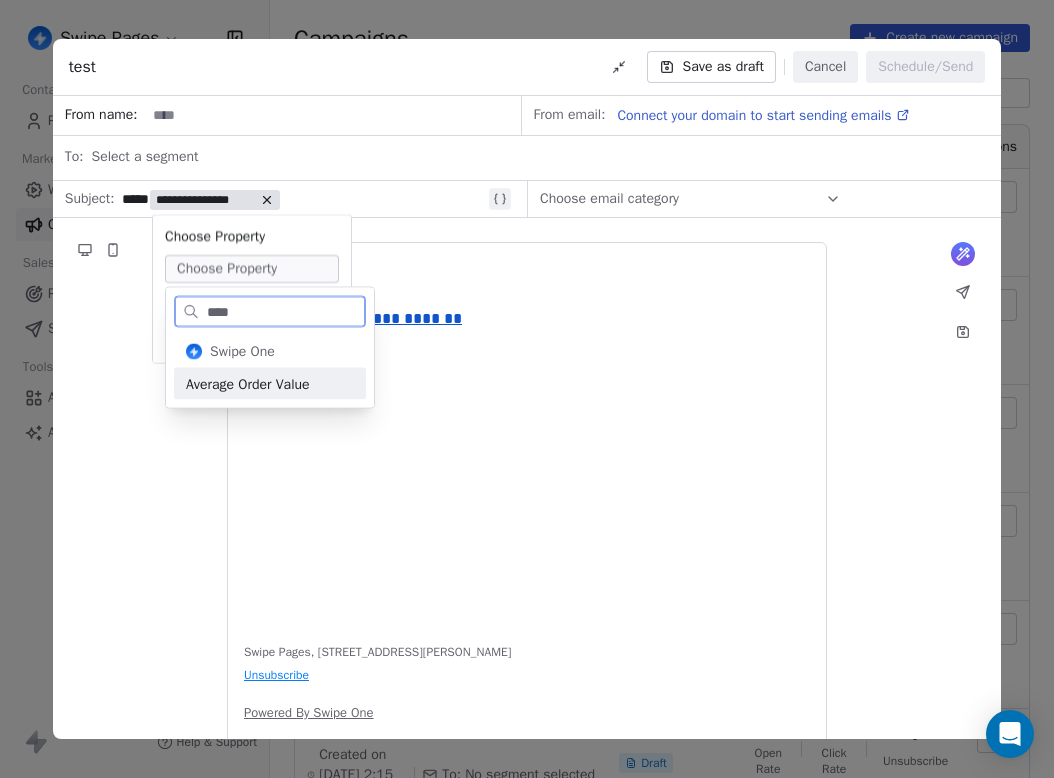 click on "Average Order Value" at bounding box center (270, 384) 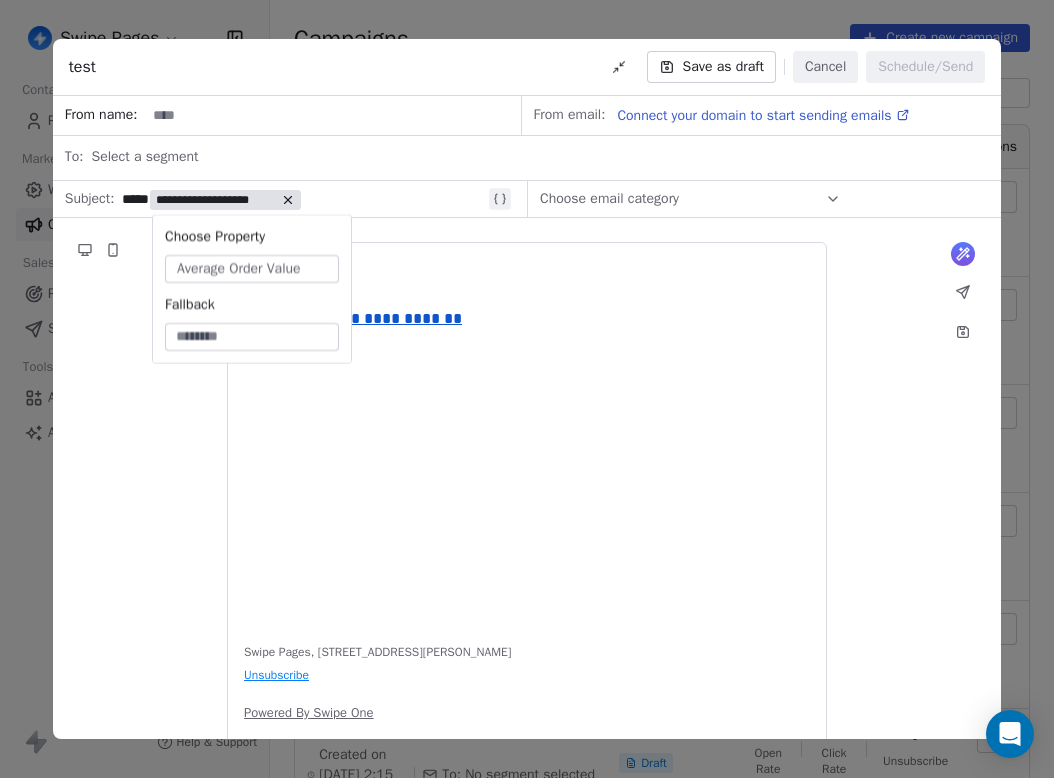 click on "**********" at bounding box center [527, 441] 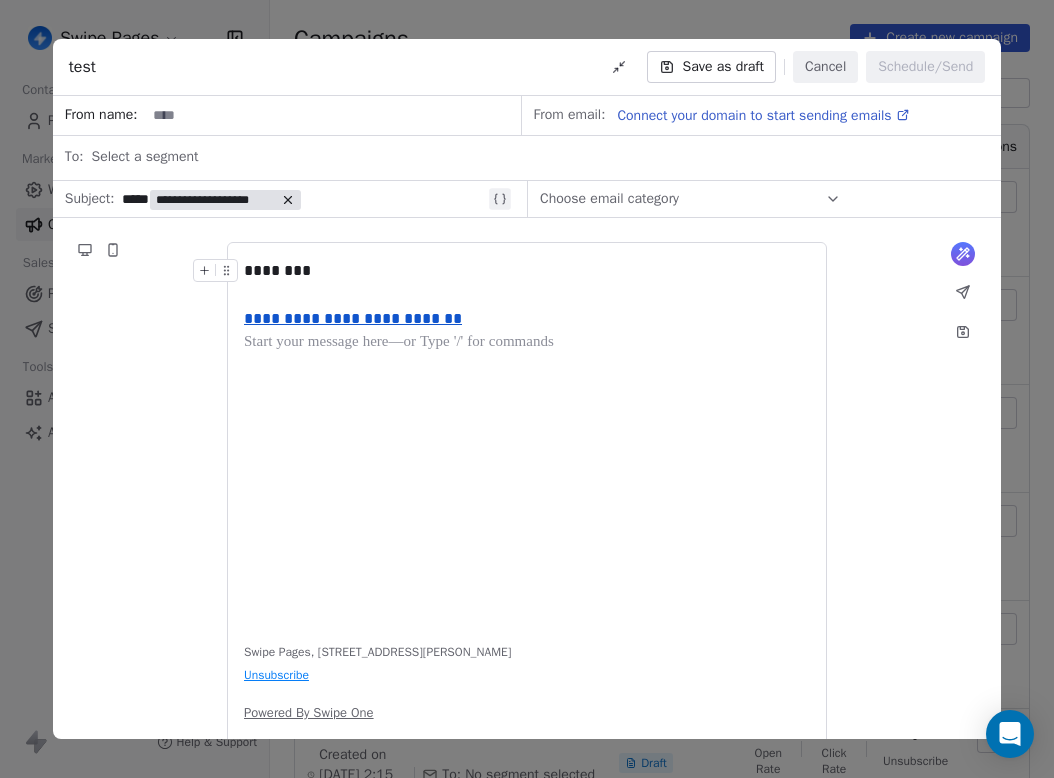 click on "Save as draft" at bounding box center (711, 67) 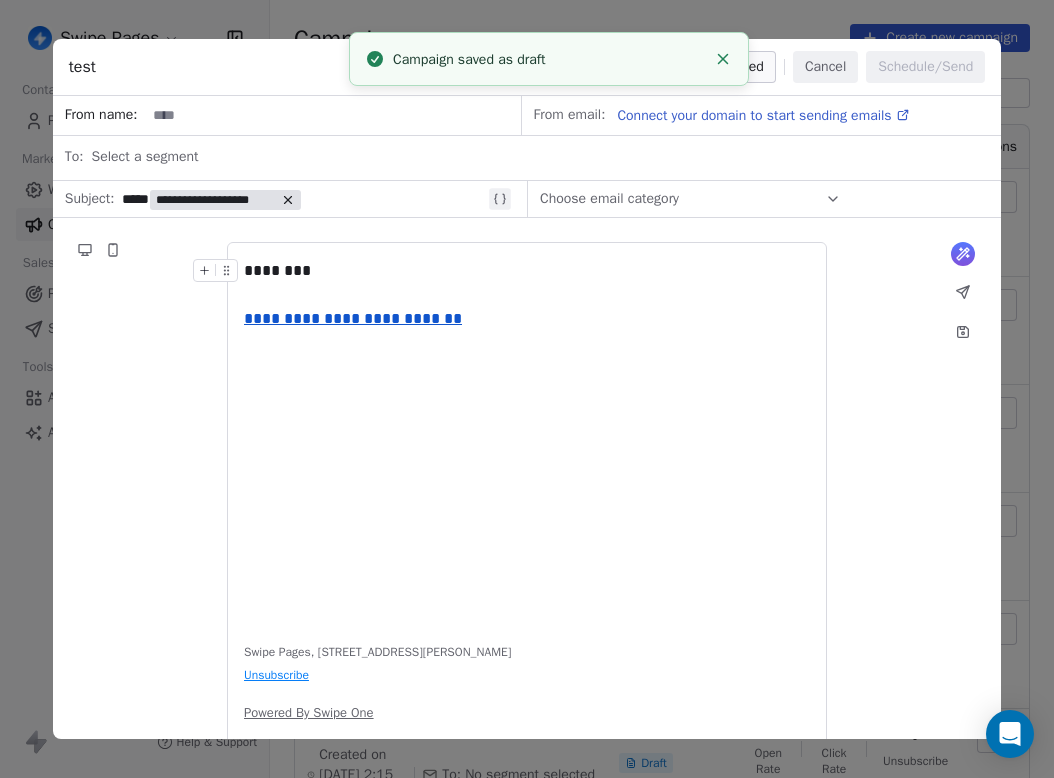 click on "Cancel" at bounding box center [825, 67] 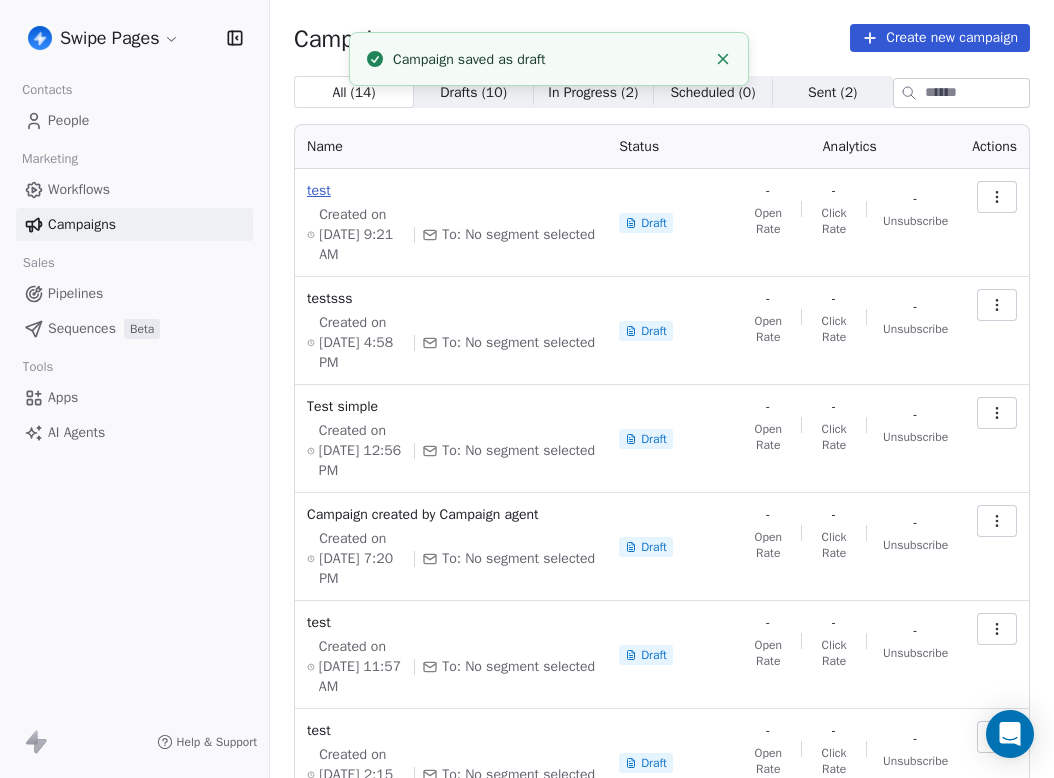 click on "test" at bounding box center (451, 191) 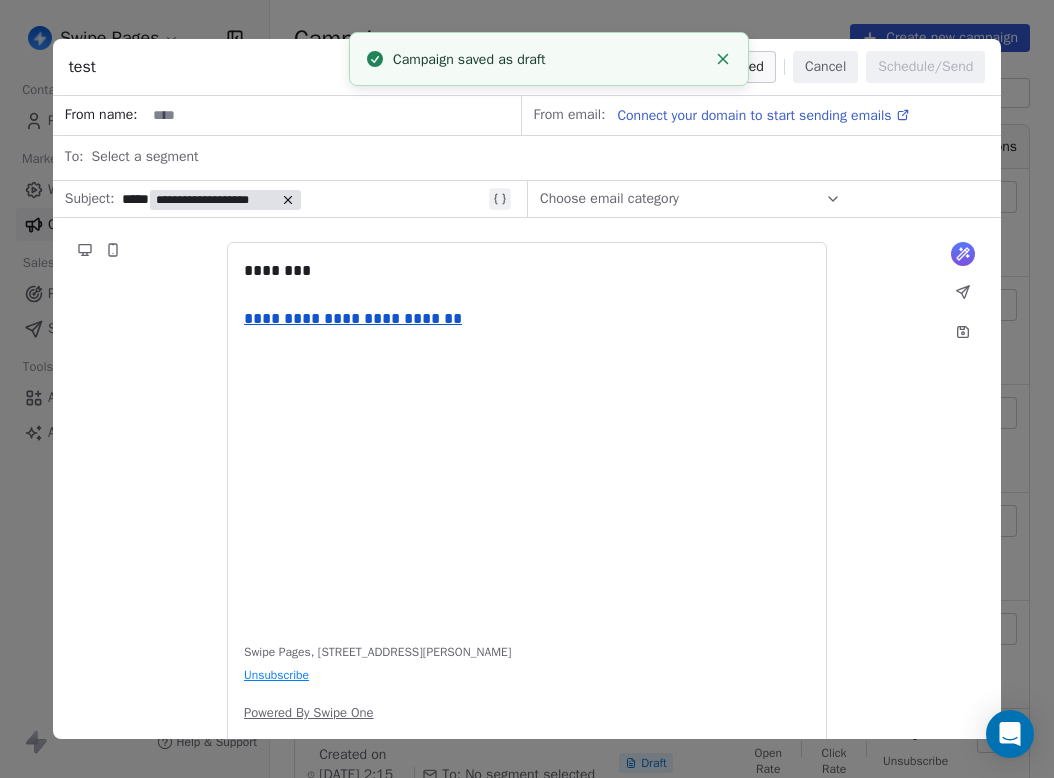 click on "Cancel" at bounding box center [825, 67] 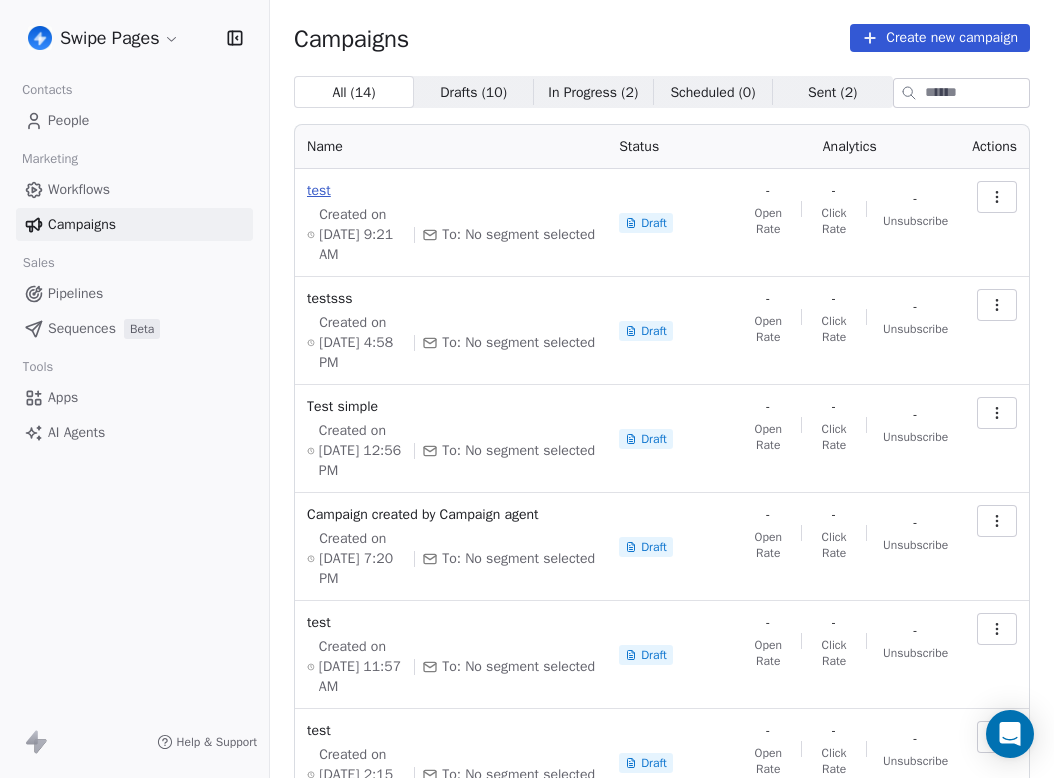 click on "test" at bounding box center [451, 191] 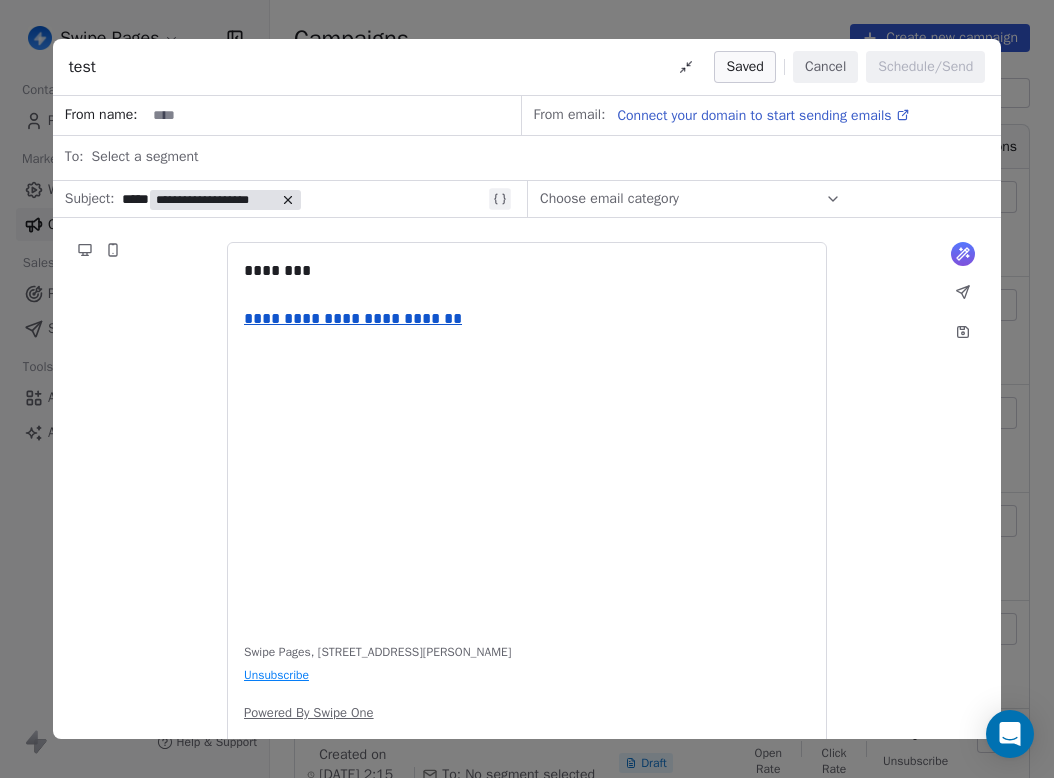 click on "**********" at bounding box center (302, 199) 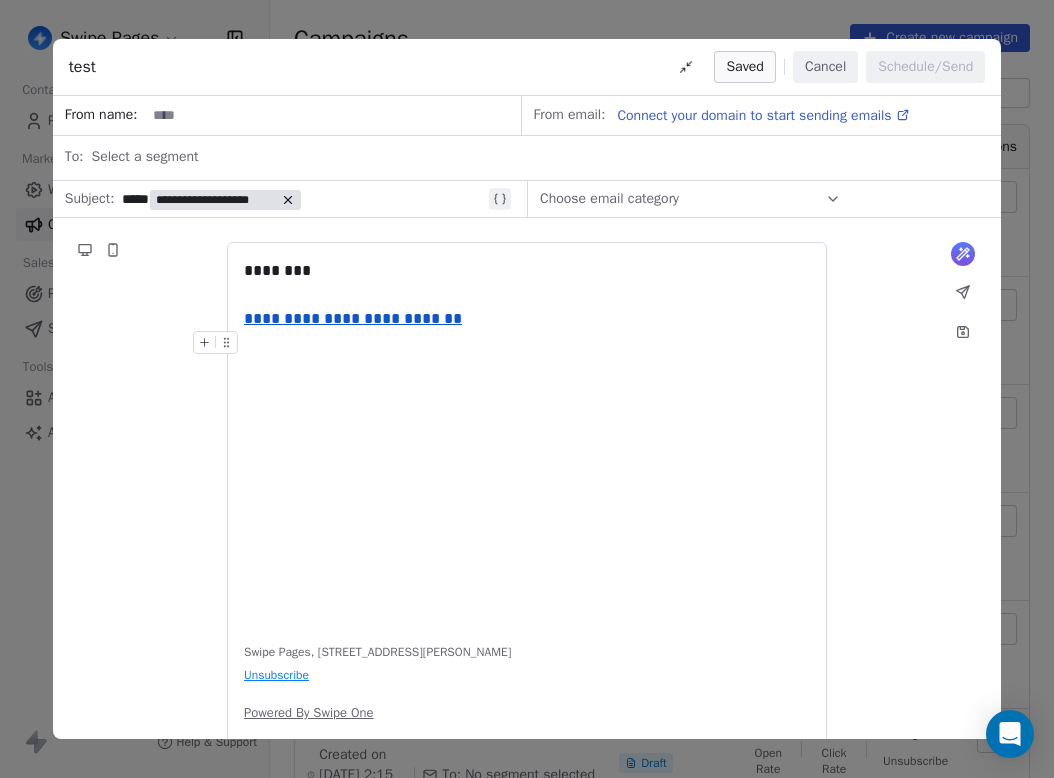 click on "**********" at bounding box center [527, 441] 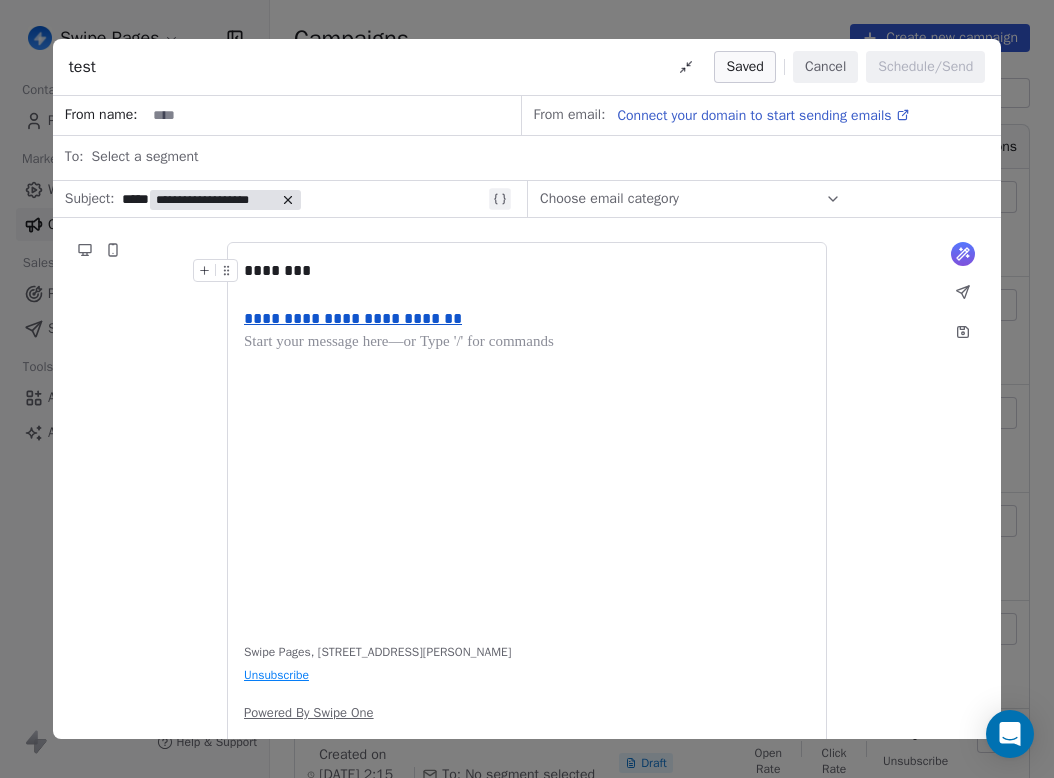 click on "**********" at bounding box center [302, 199] 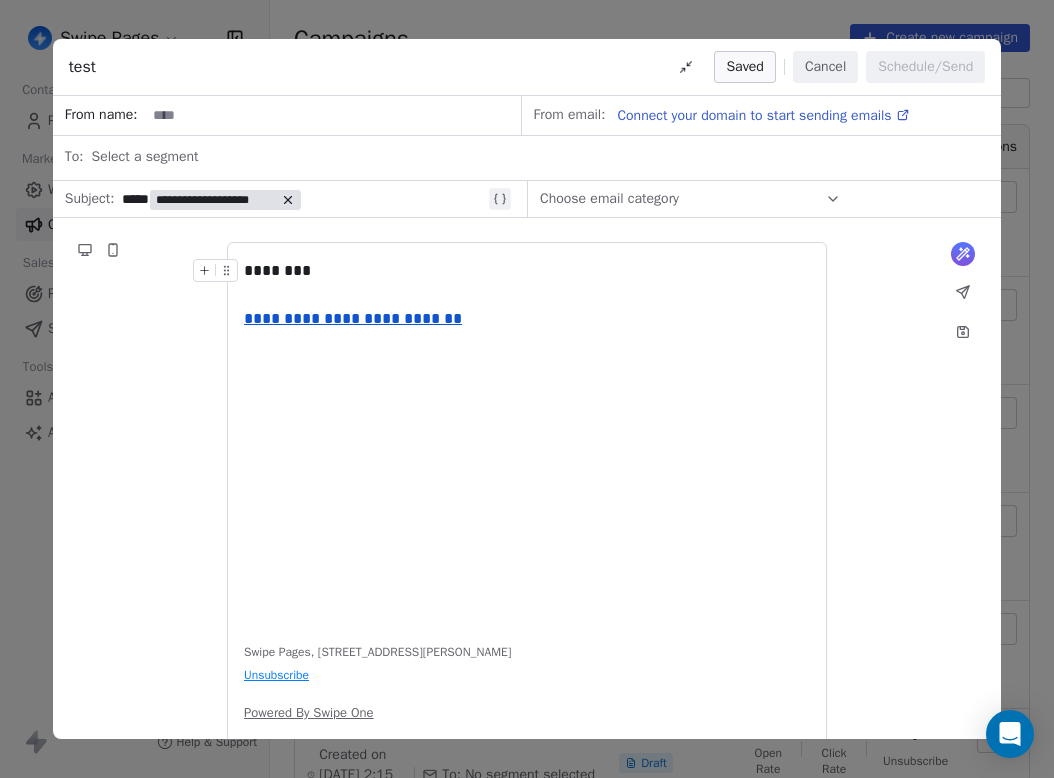 click on "**********" at bounding box center [302, 199] 